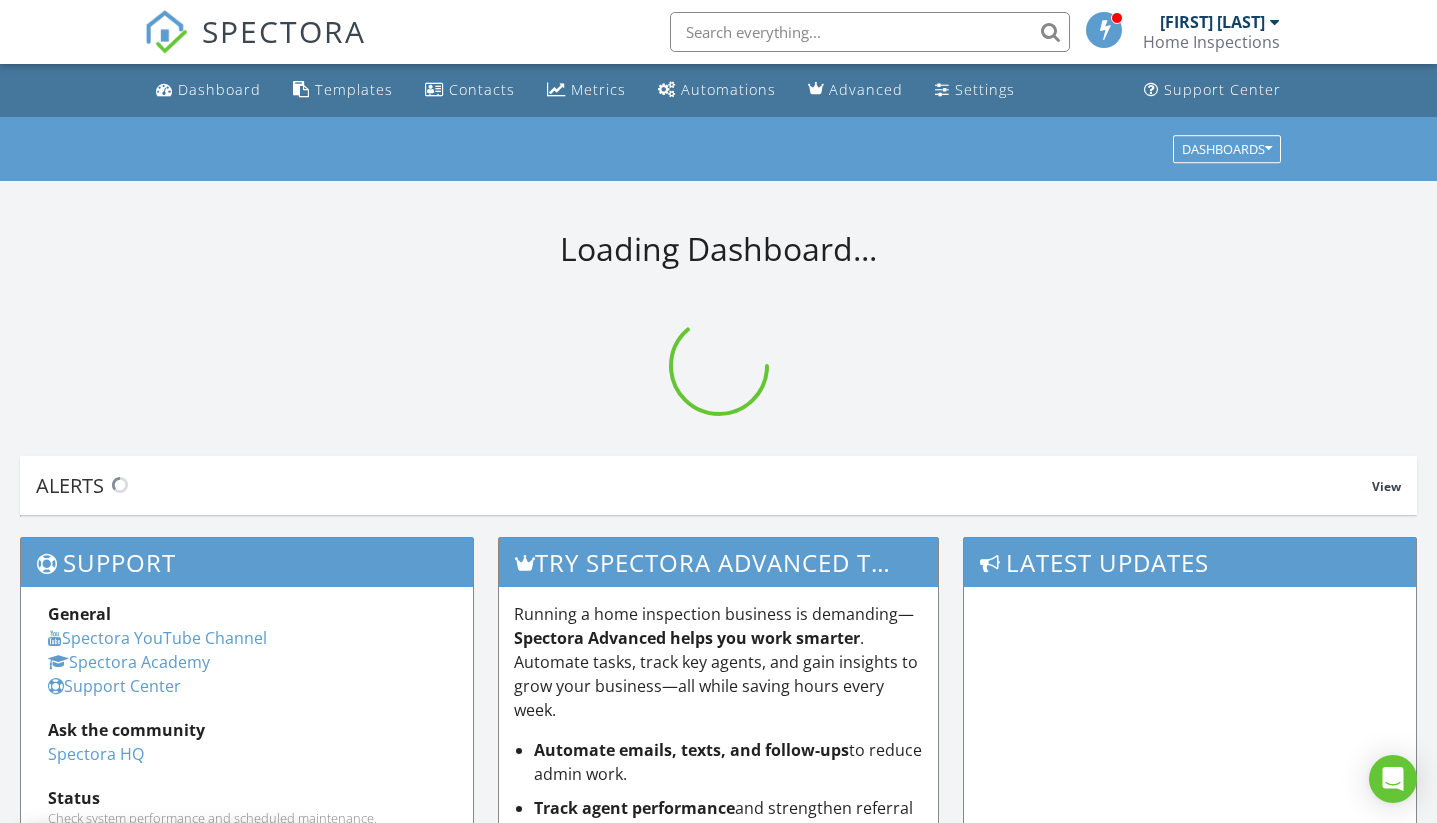 scroll, scrollTop: 0, scrollLeft: 0, axis: both 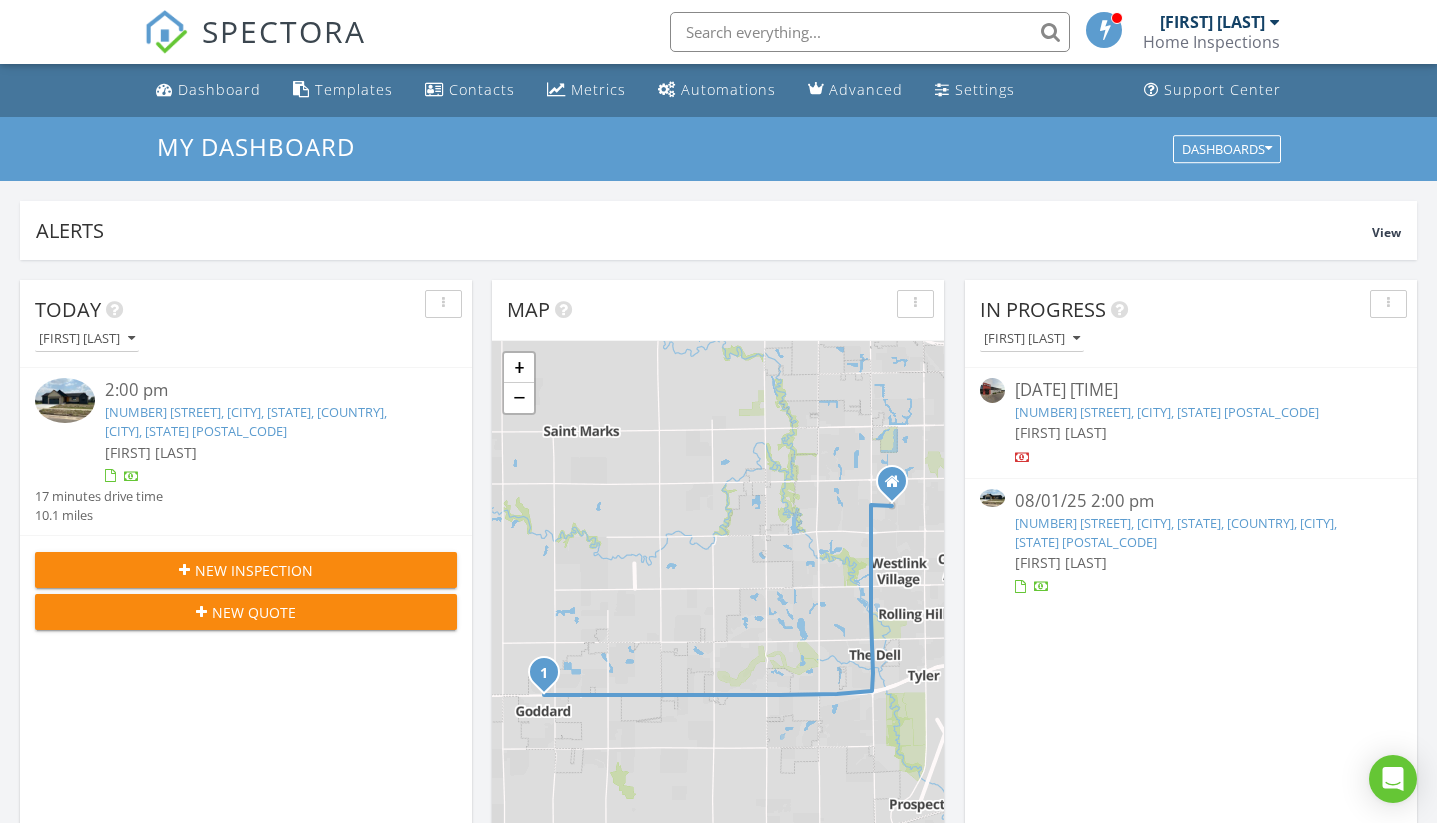 click on "[NUMBER] [STREET], [CITY], [STATE], [COUNTRY], [CITY], [STATE] [POSTAL_CODE]" at bounding box center [1191, 533] 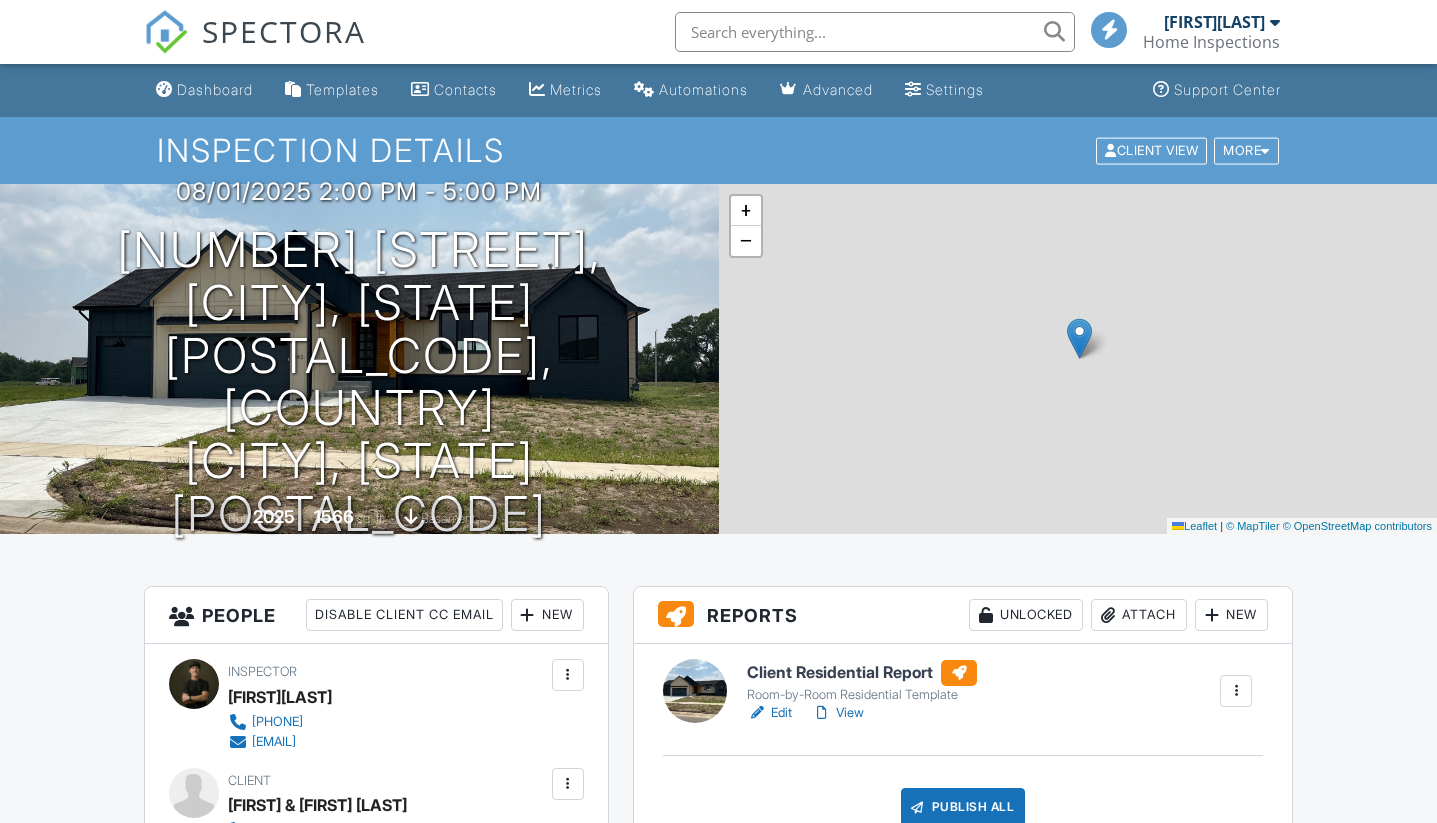 scroll, scrollTop: 0, scrollLeft: 0, axis: both 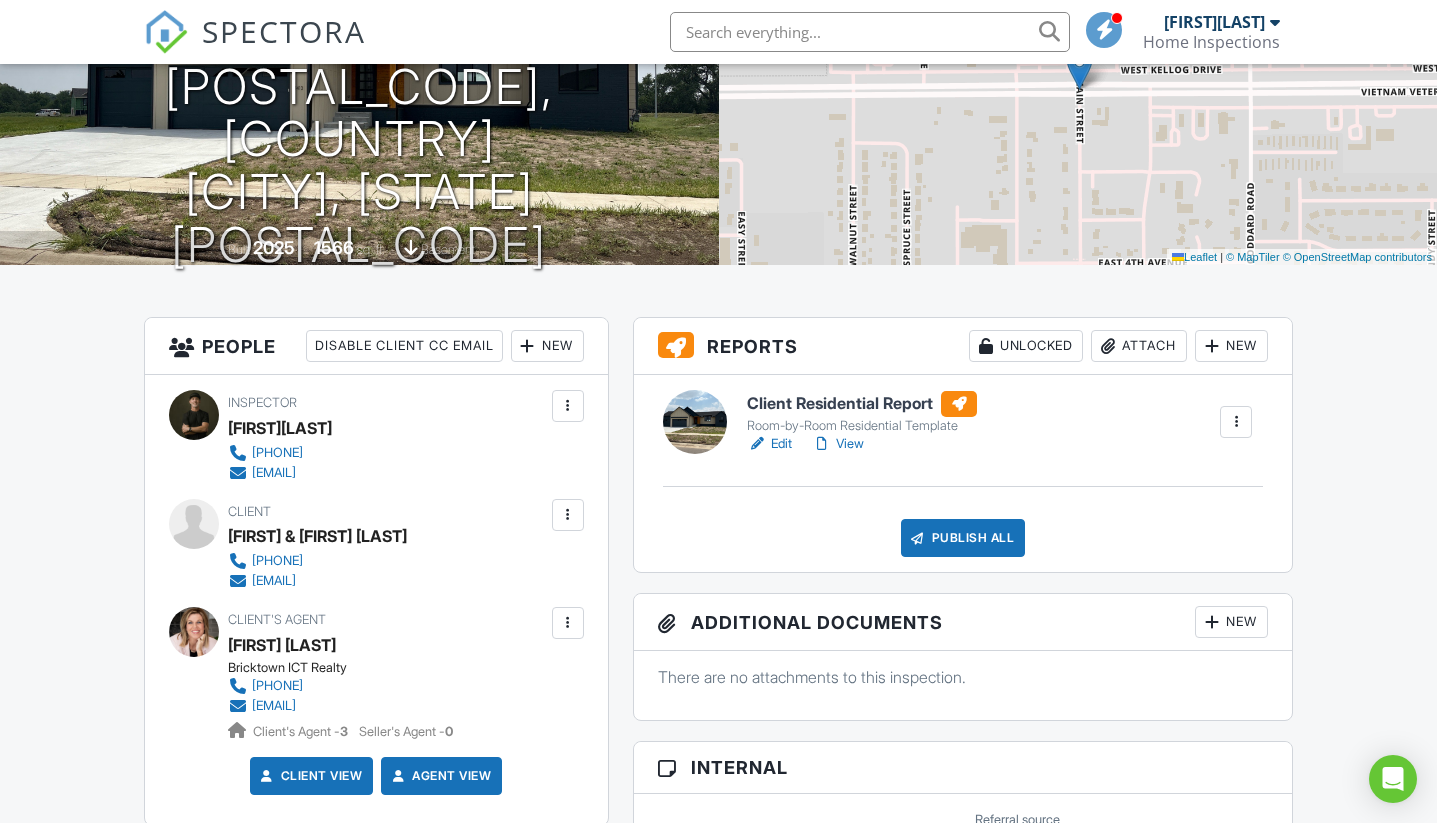click on "Attach" at bounding box center [1139, 346] 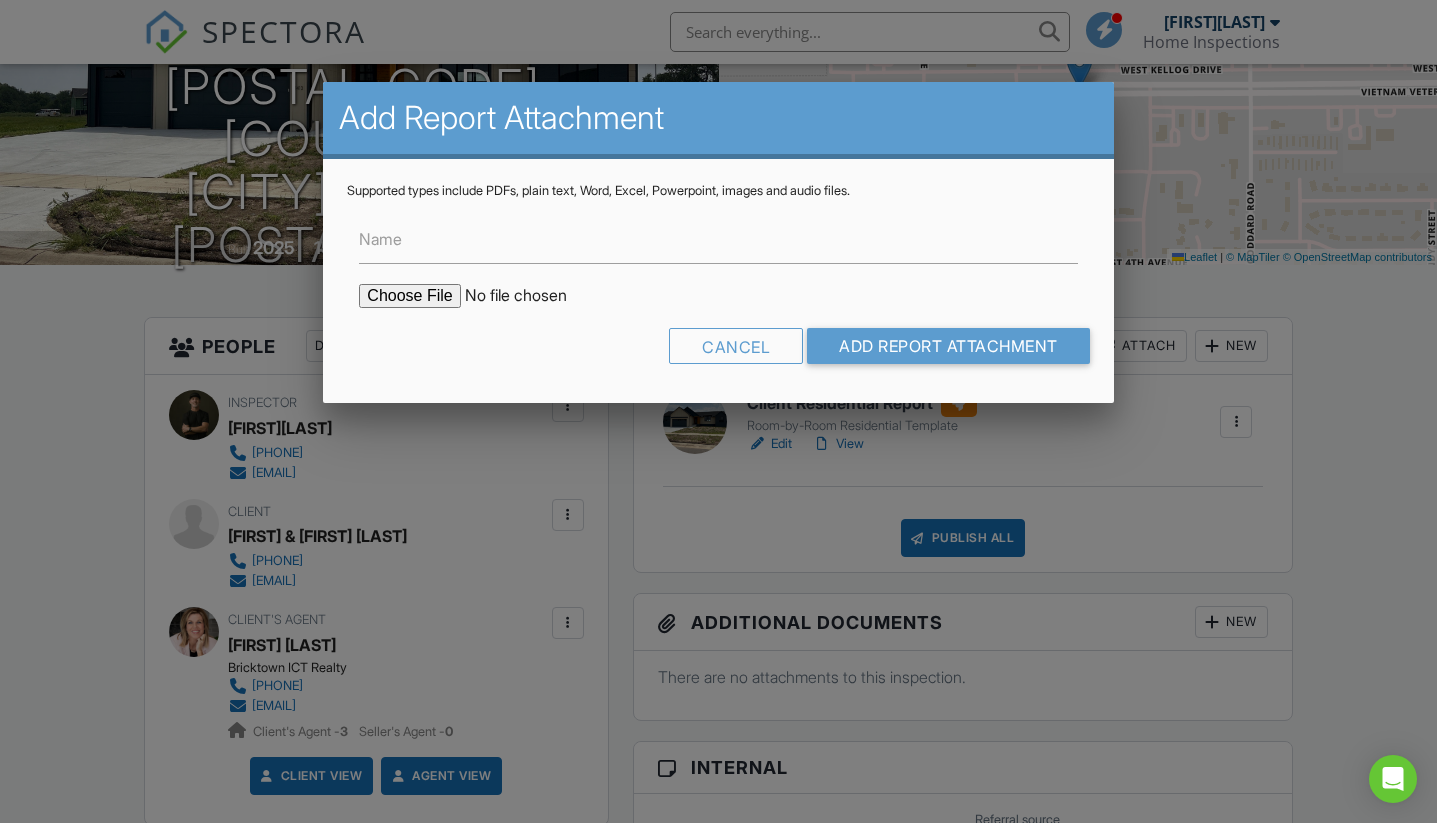 click at bounding box center (529, 296) 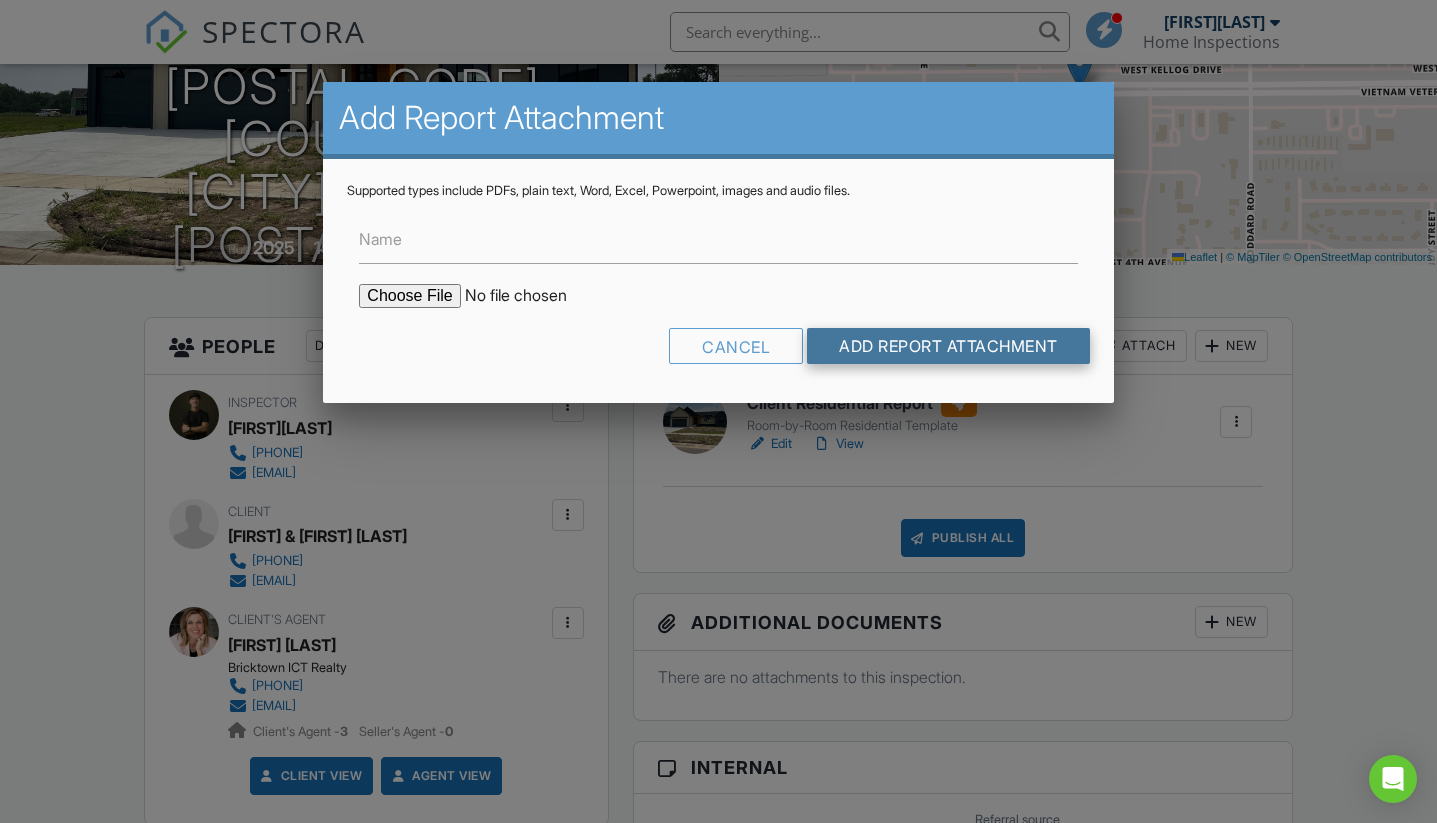 click on "Add Report Attachment" at bounding box center (948, 346) 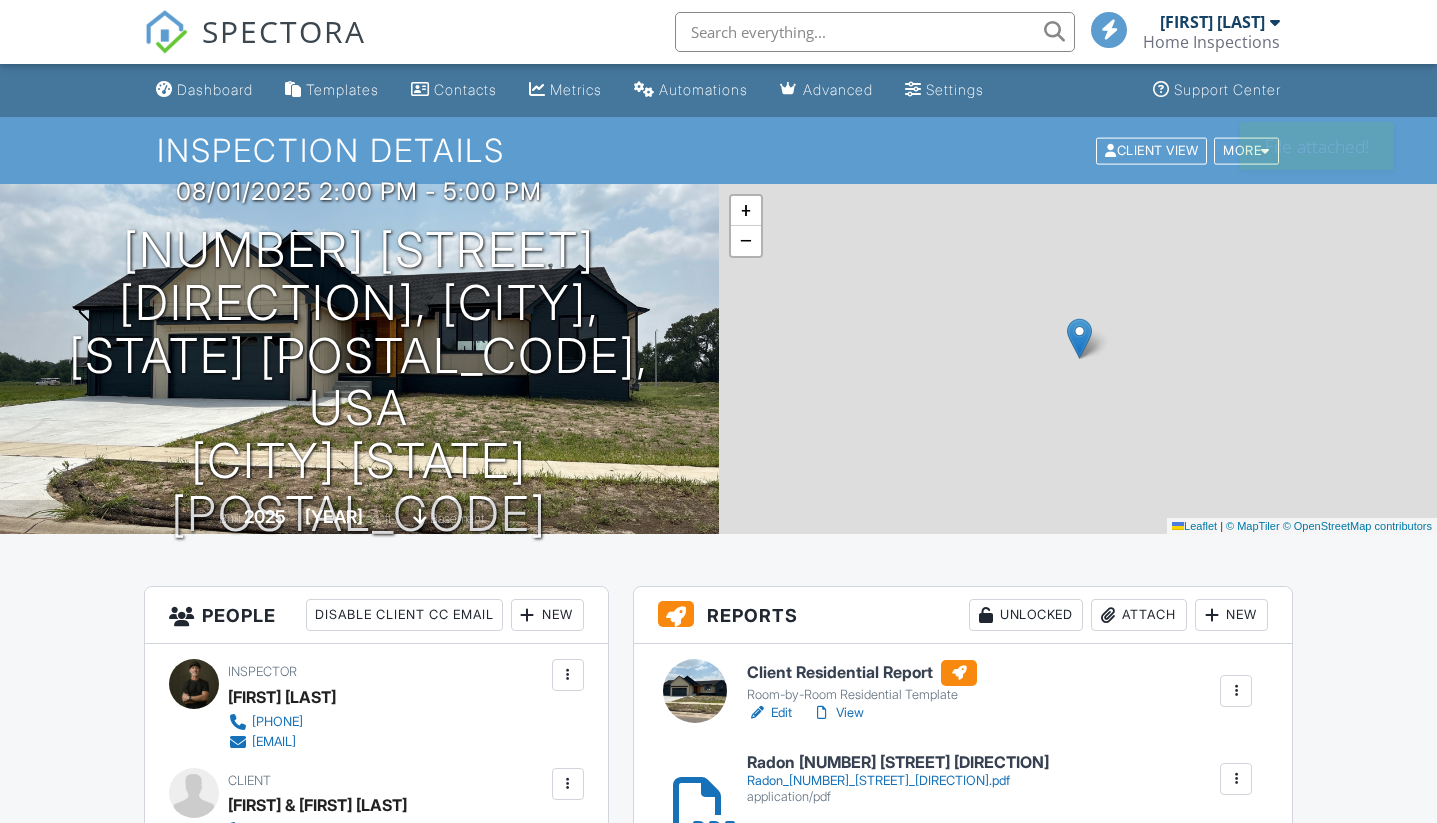 scroll, scrollTop: 0, scrollLeft: 0, axis: both 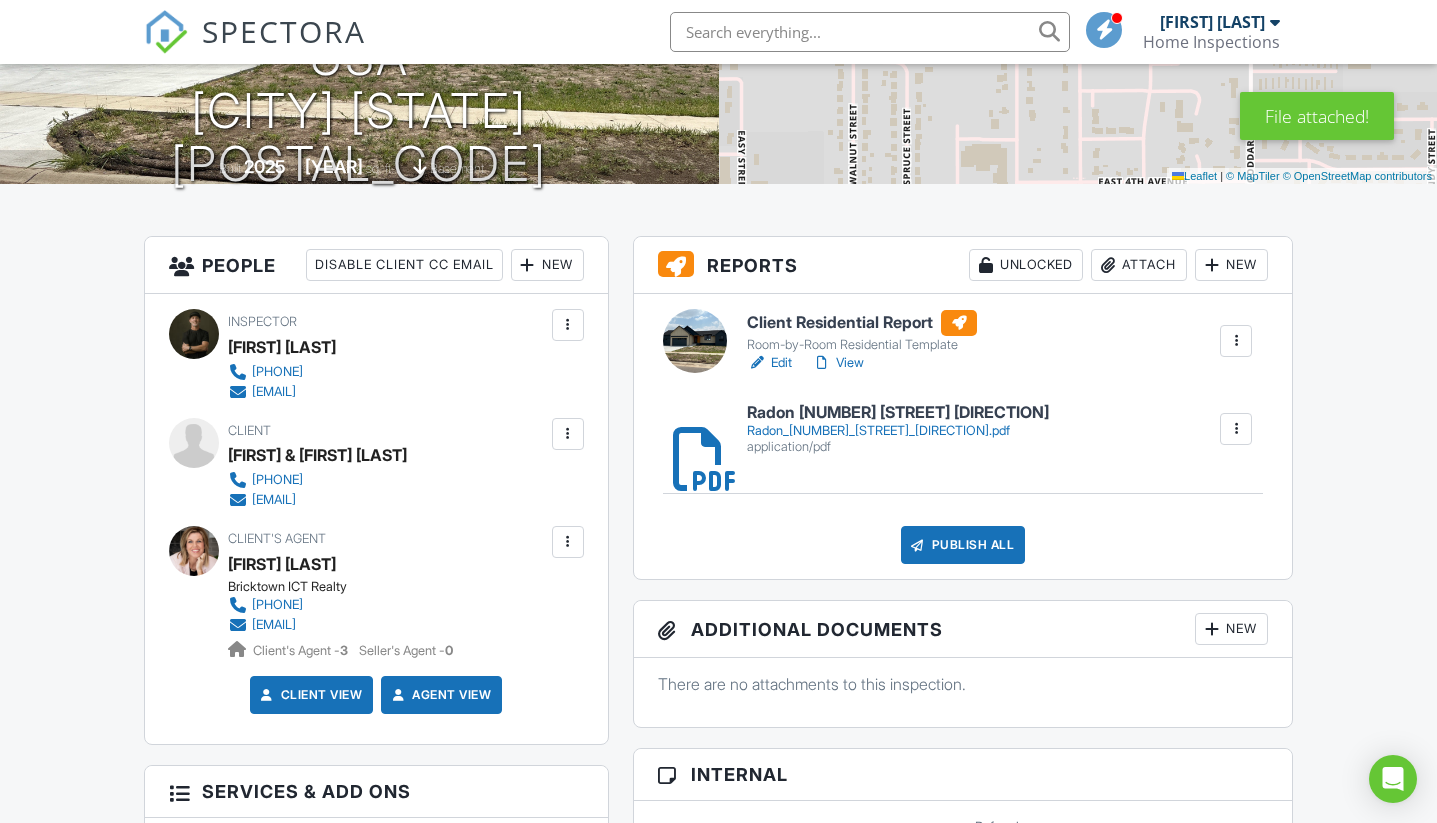 click on "Attach" at bounding box center [1139, 265] 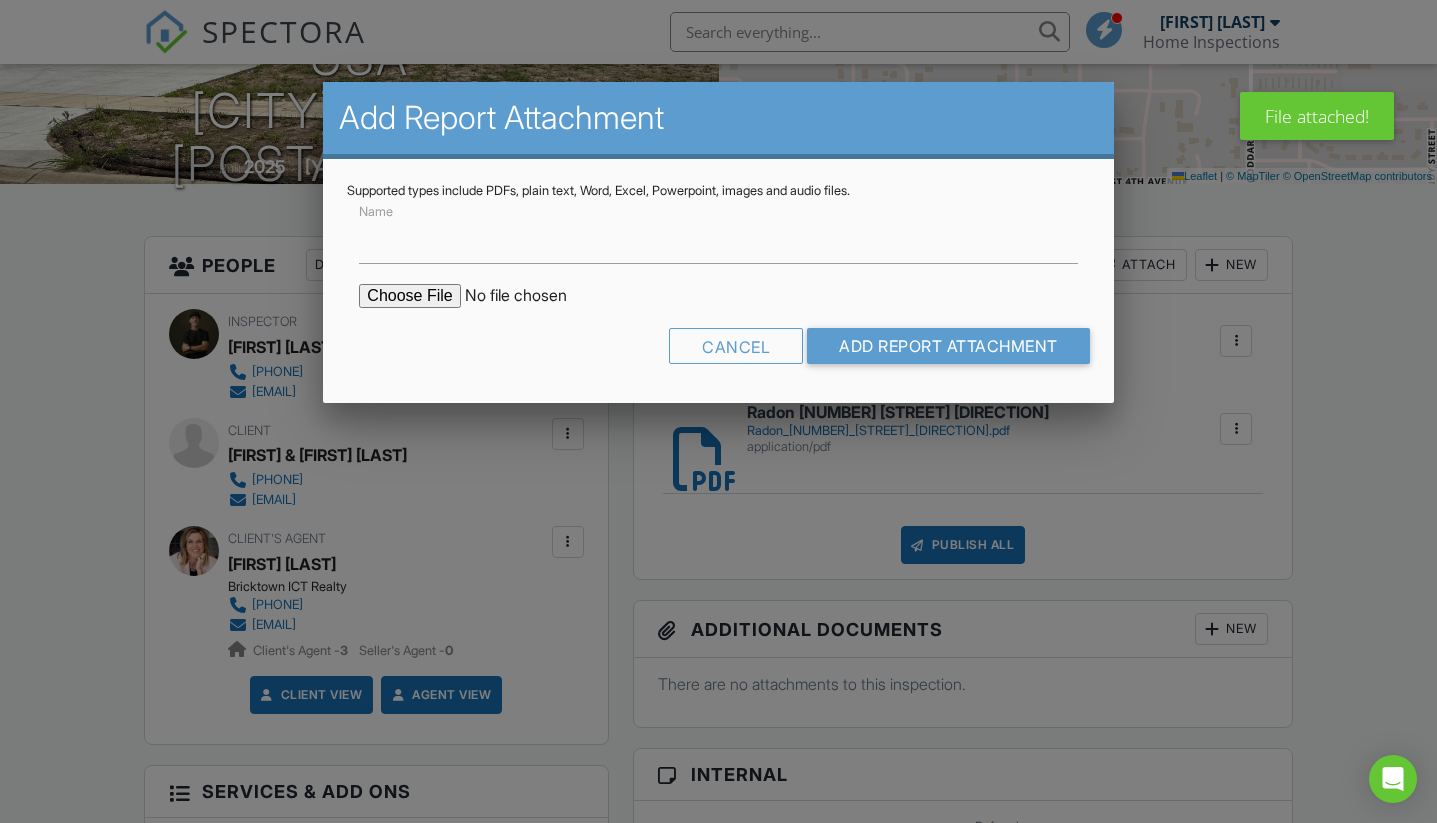 click at bounding box center (529, 296) 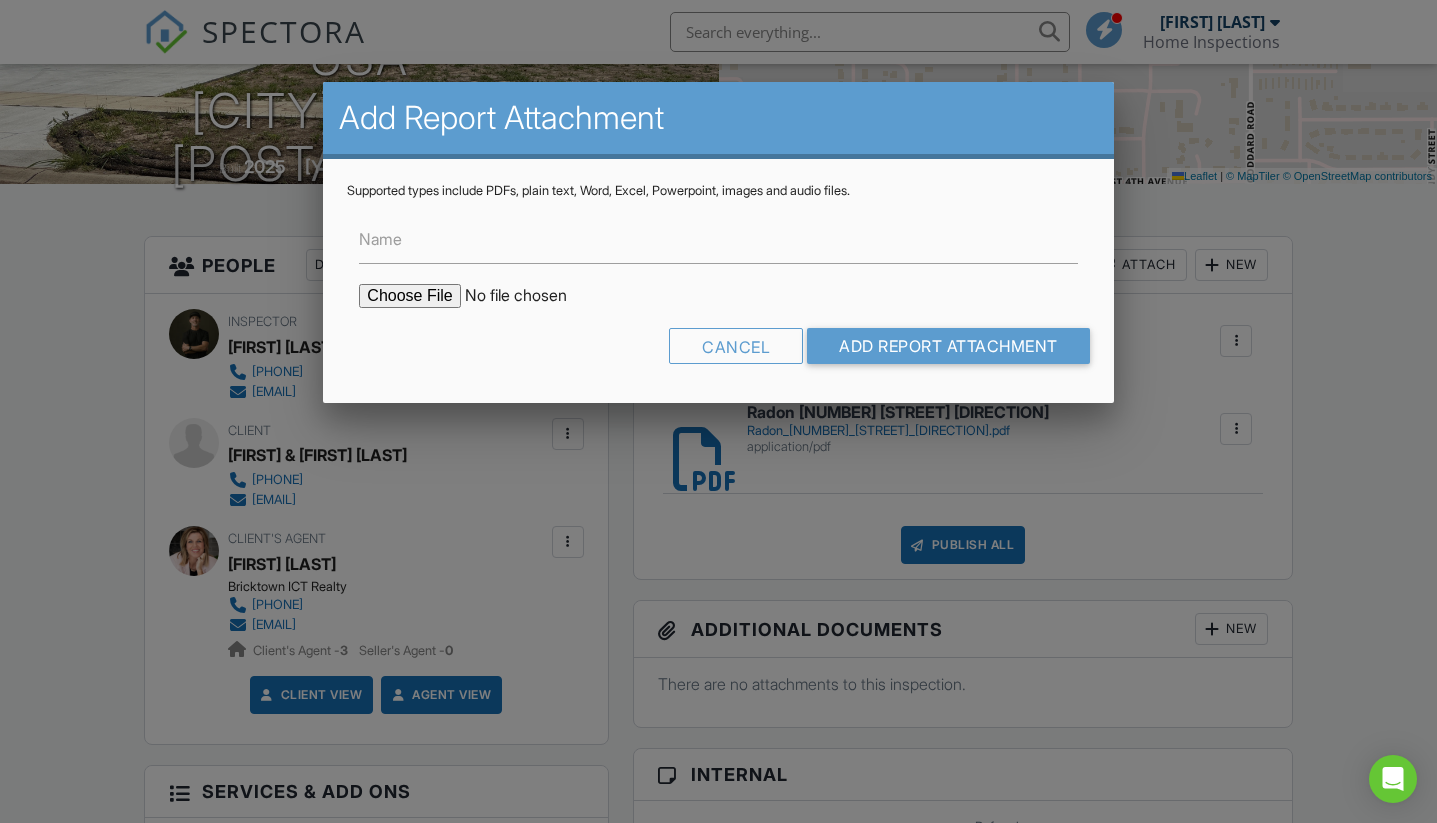 type on "C:\fakepath\Termite 1413 W. Cozy Hollow.pdf" 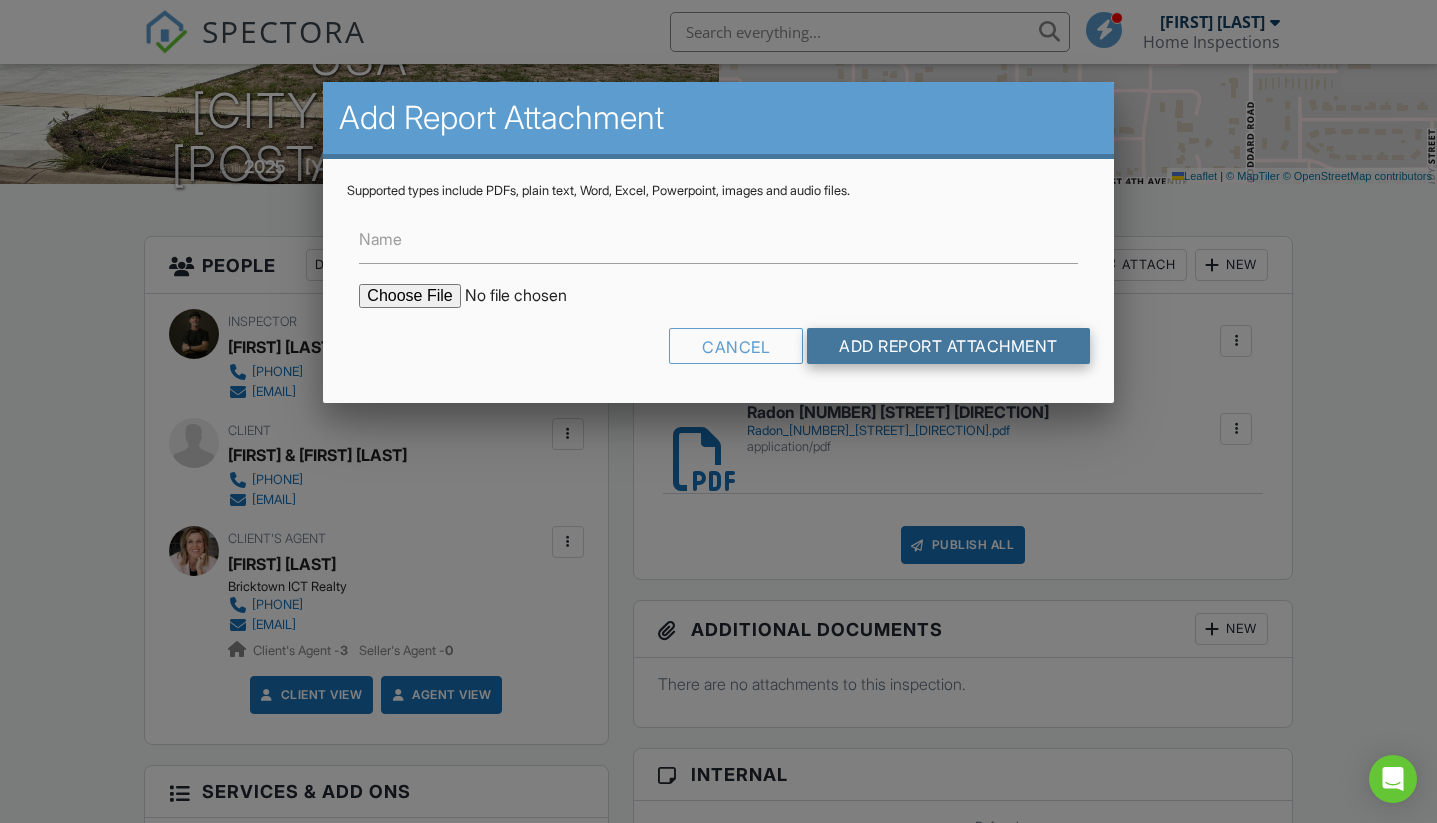 click on "Add Report Attachment" at bounding box center (948, 346) 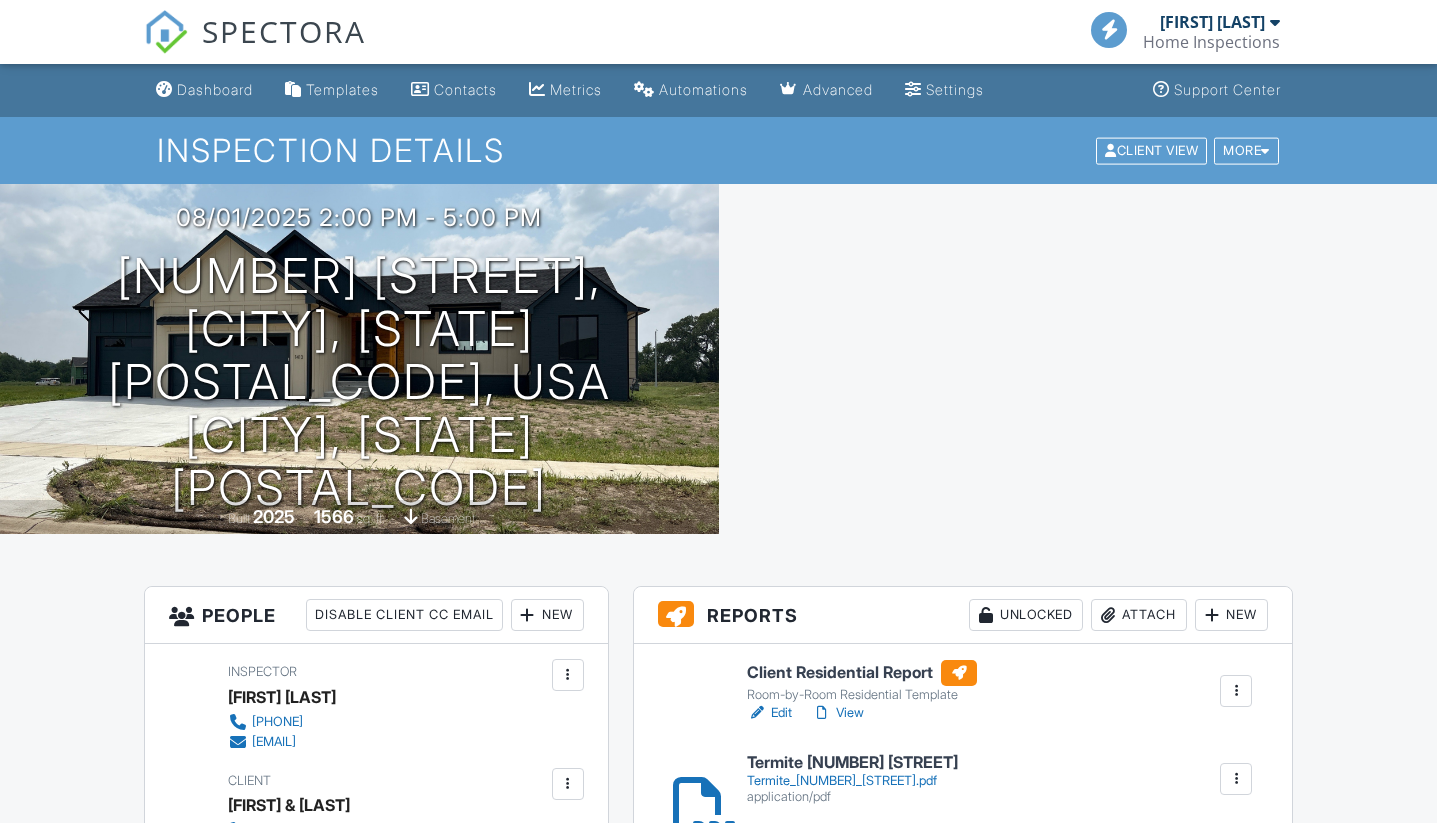 scroll, scrollTop: 0, scrollLeft: 0, axis: both 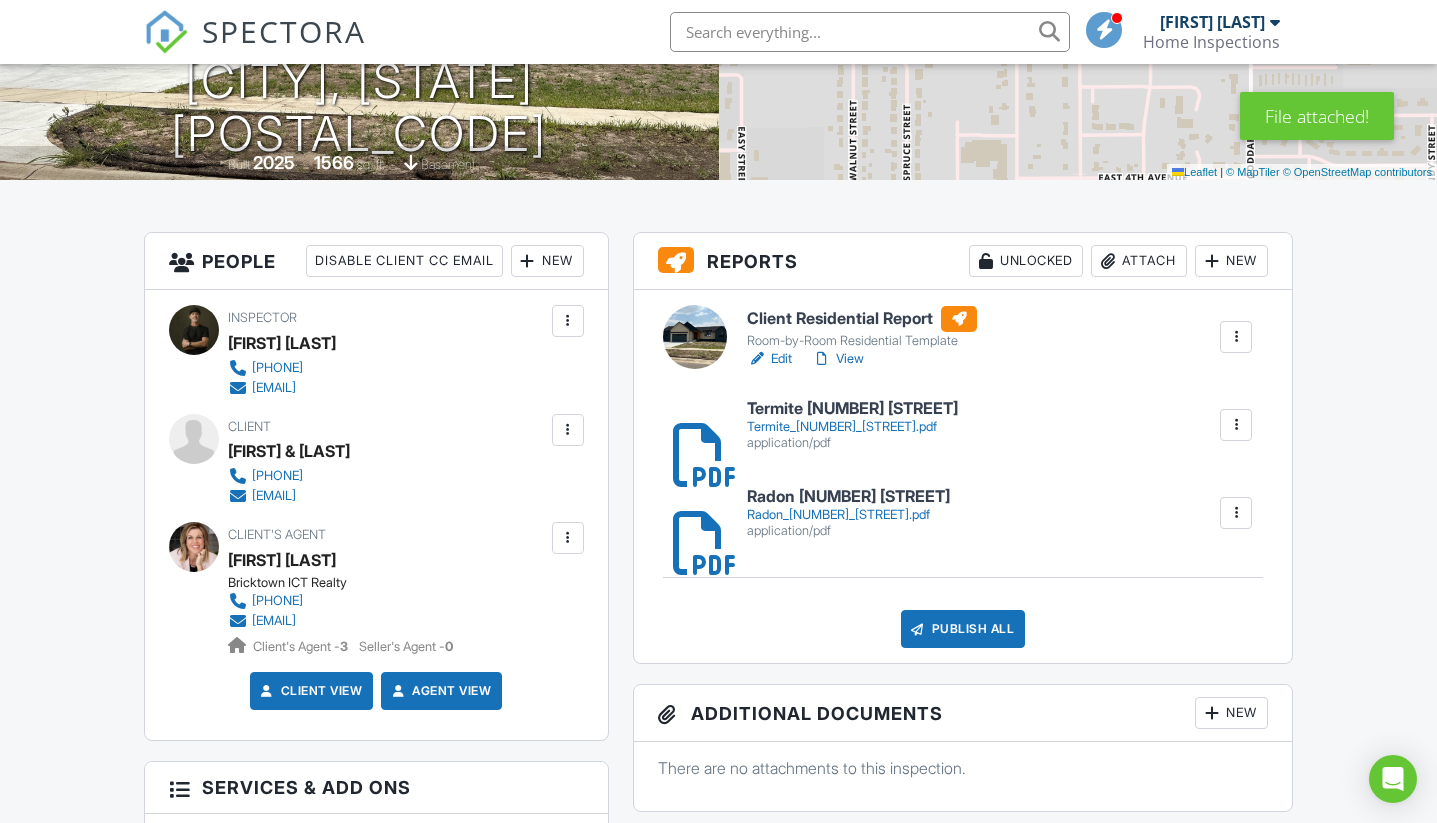 click on "Edit" at bounding box center (769, 359) 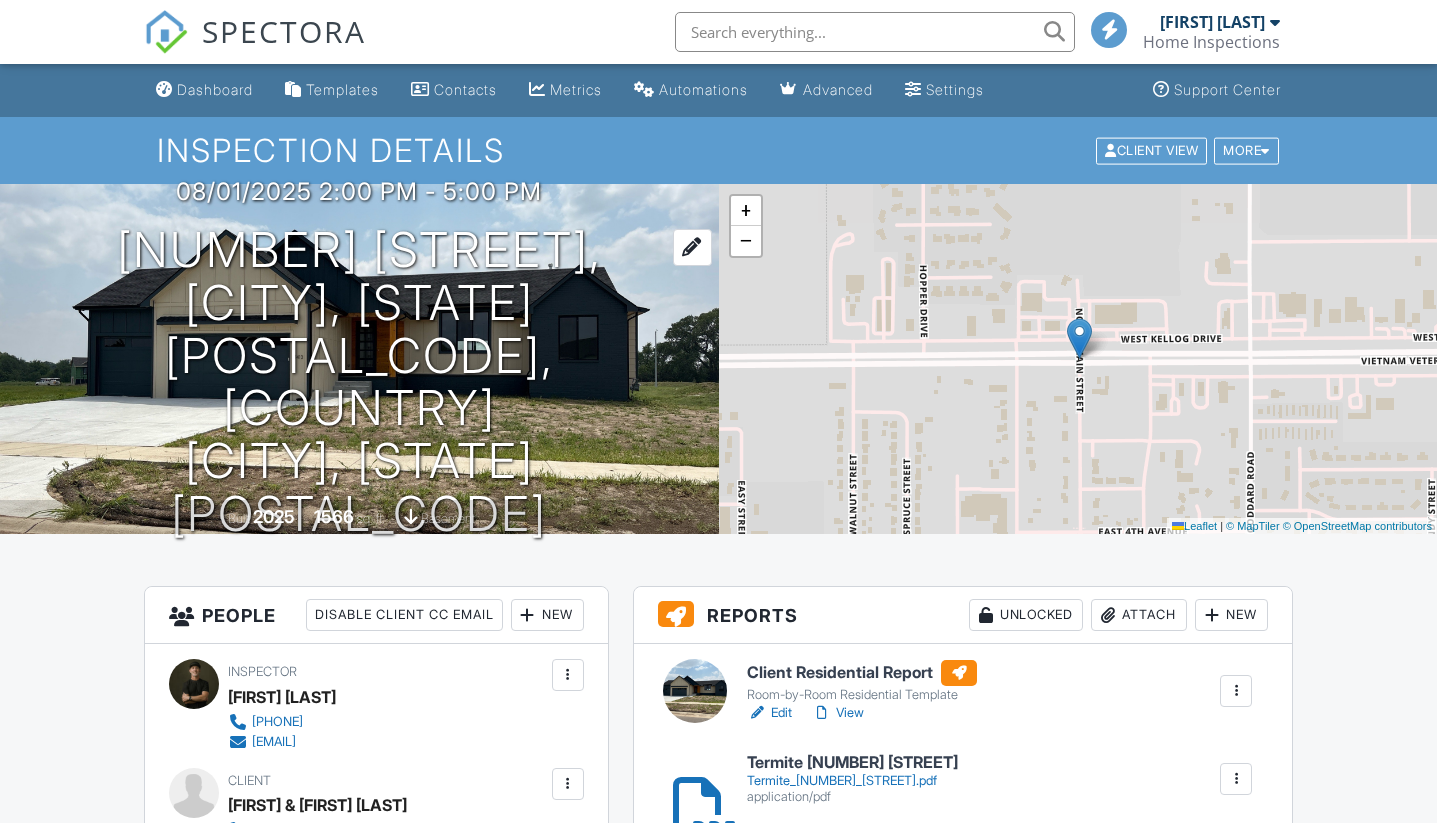 scroll, scrollTop: 345, scrollLeft: 0, axis: vertical 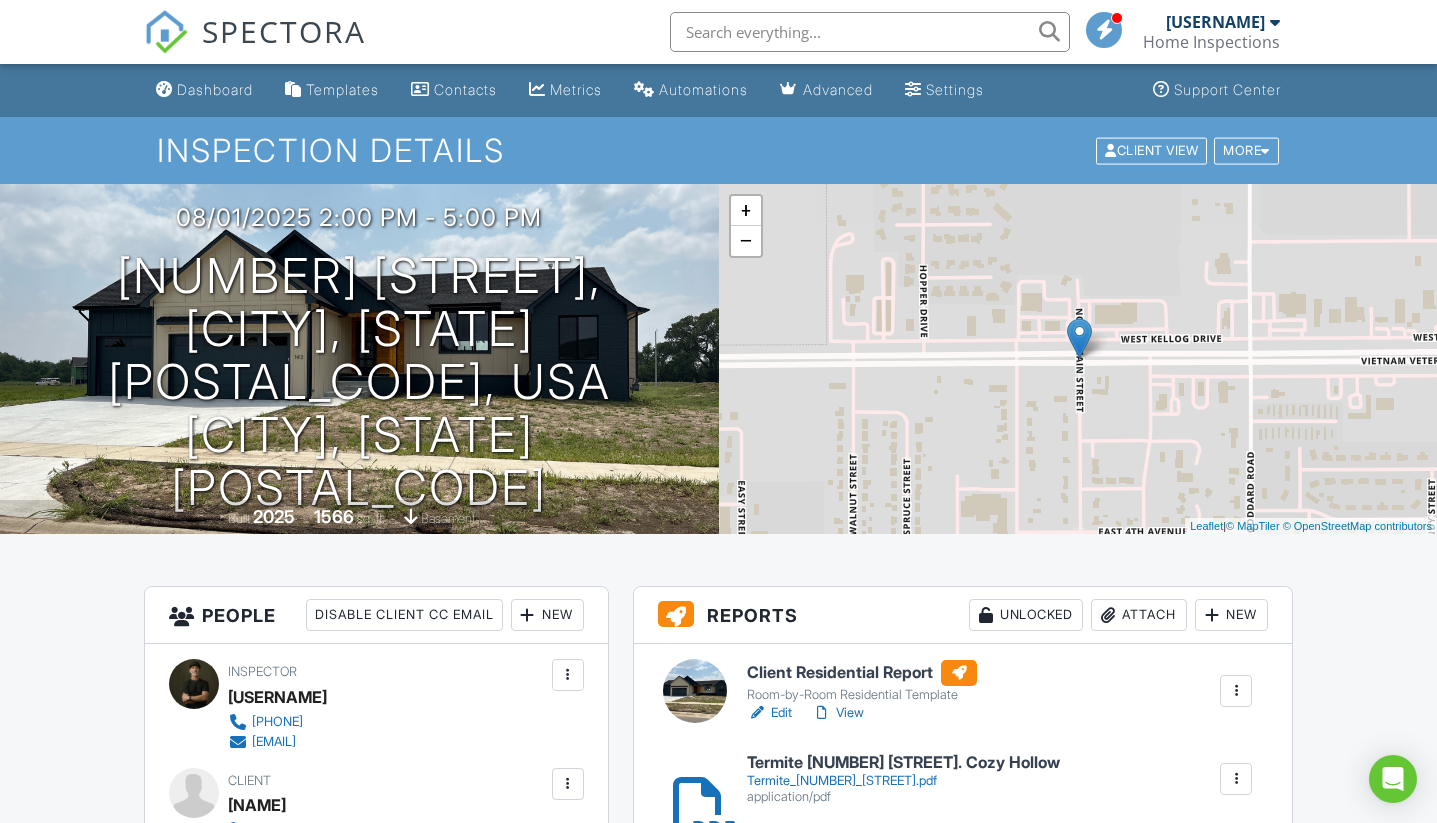 click on "Home Inspections" at bounding box center (1211, 42) 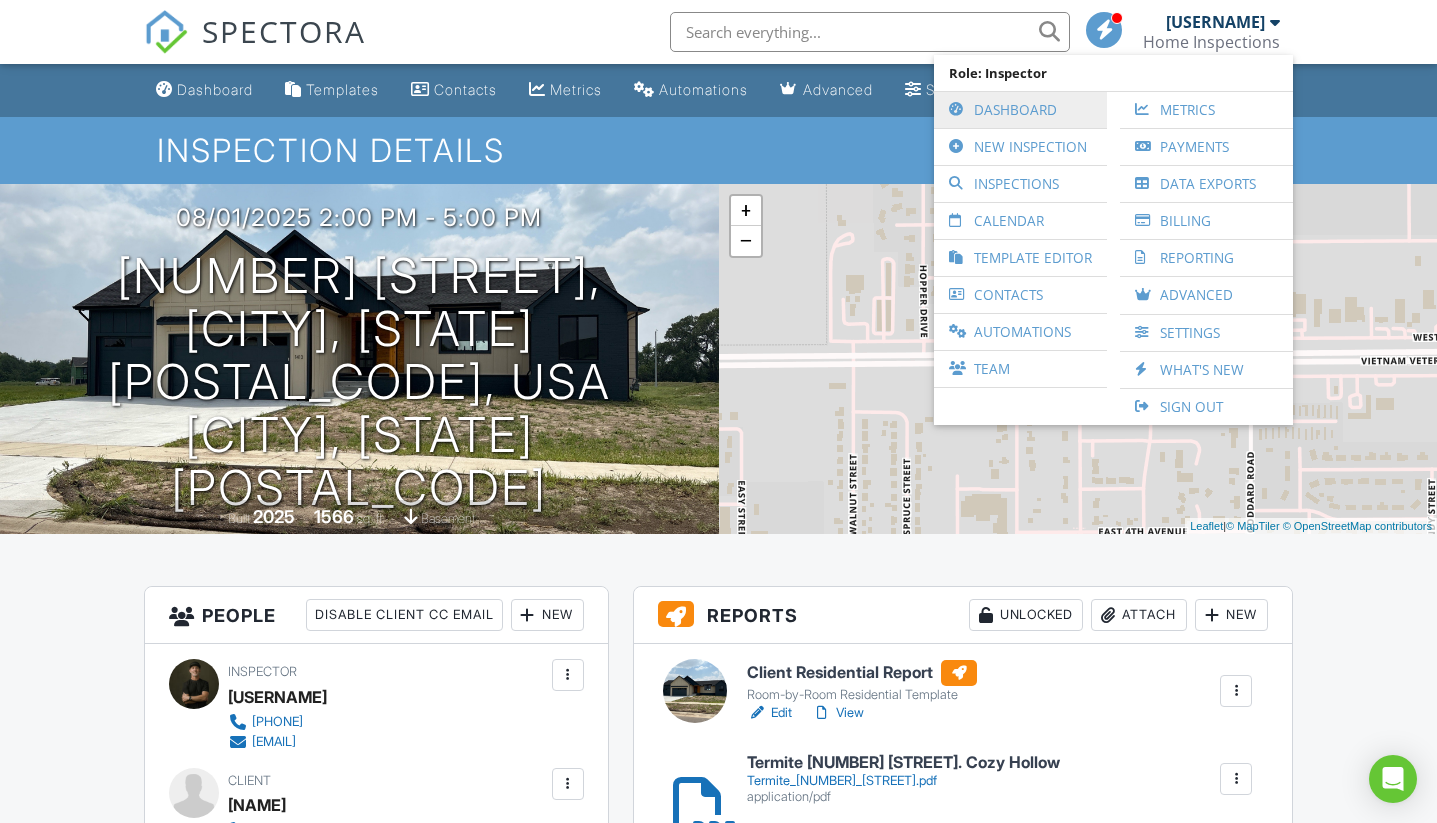 click on "Dashboard" at bounding box center [1020, 110] 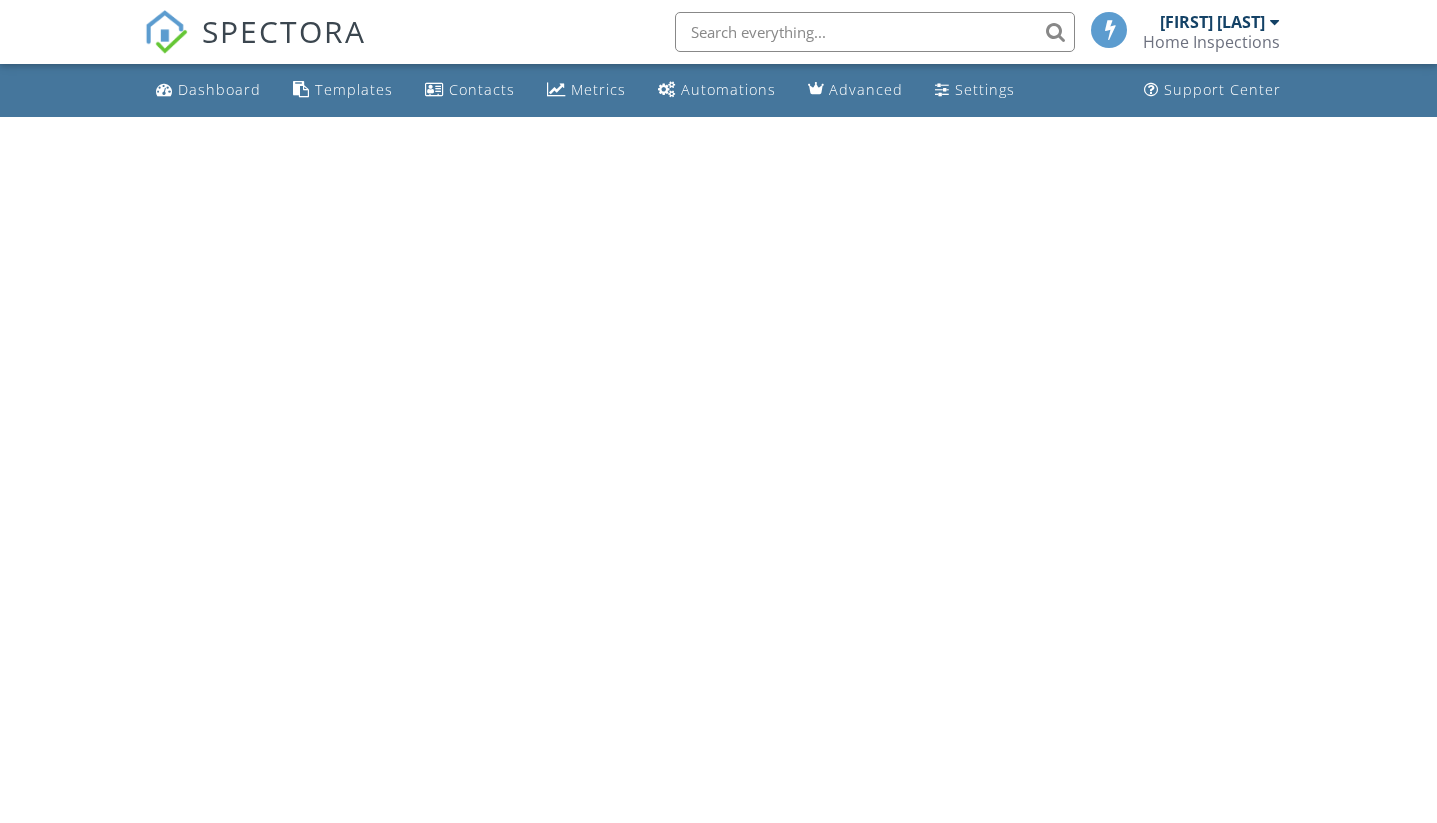 scroll, scrollTop: 0, scrollLeft: 0, axis: both 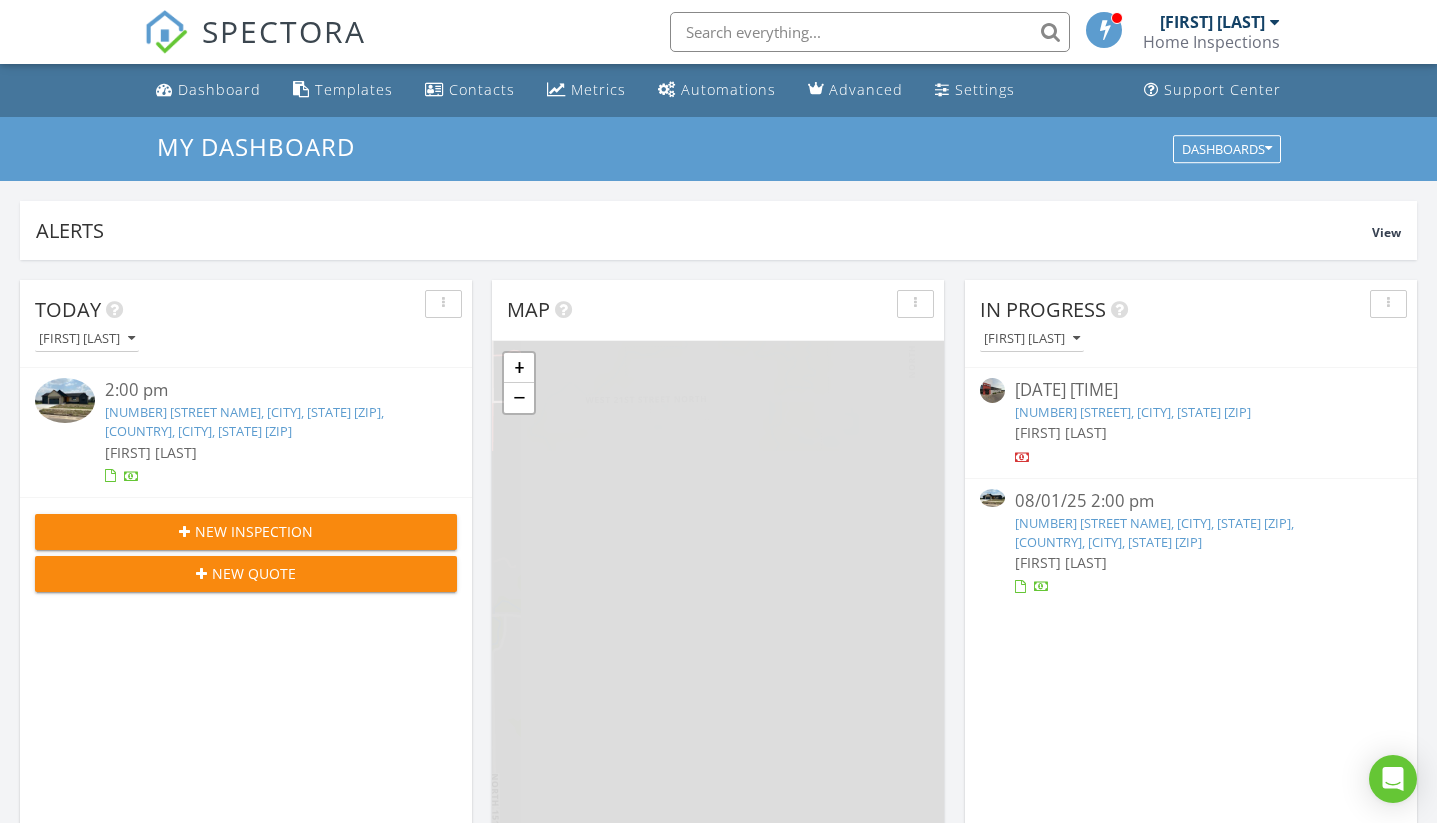 click on "Home Inspections" at bounding box center [1211, 42] 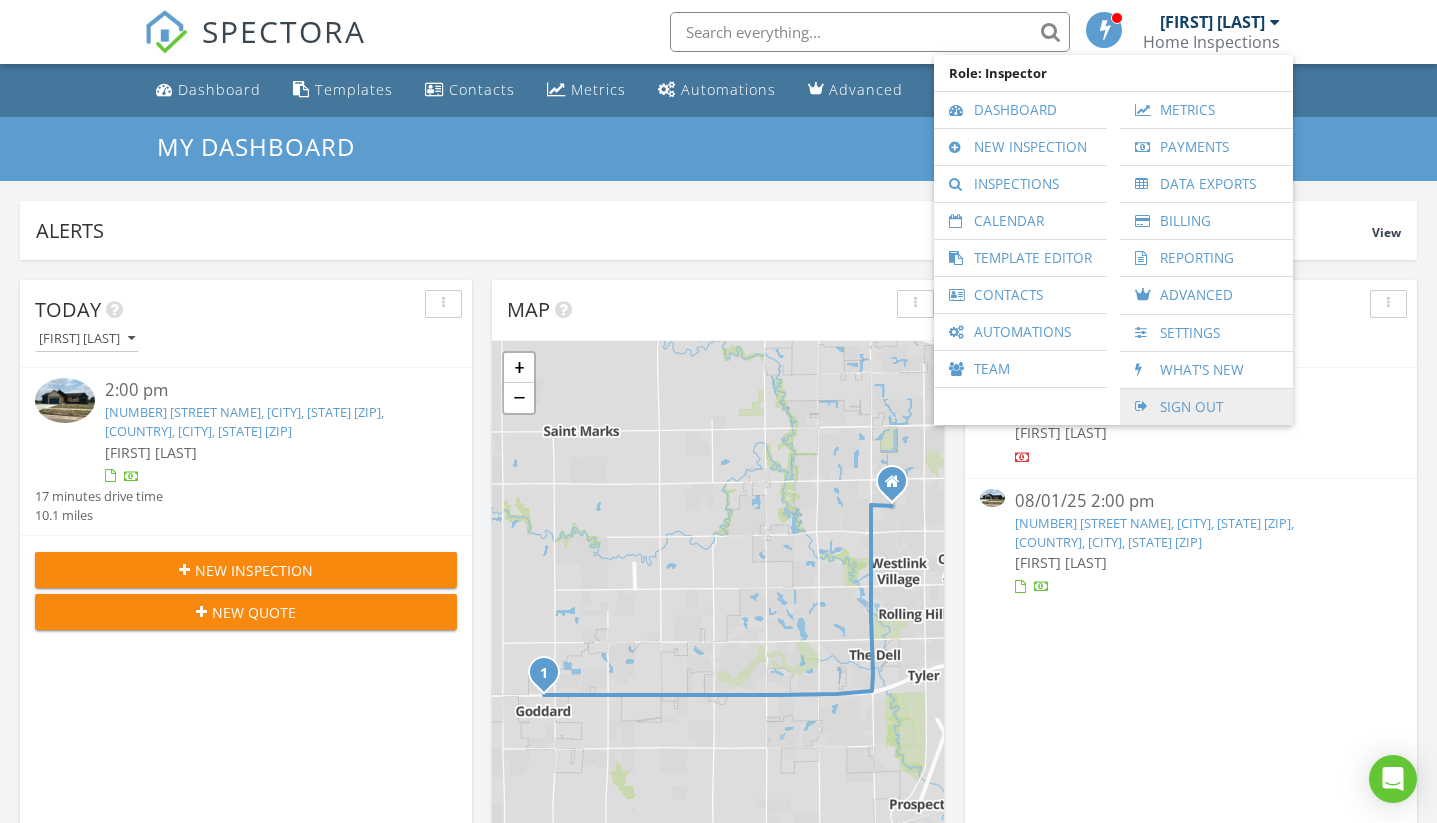 click on "Sign Out" at bounding box center (1206, 407) 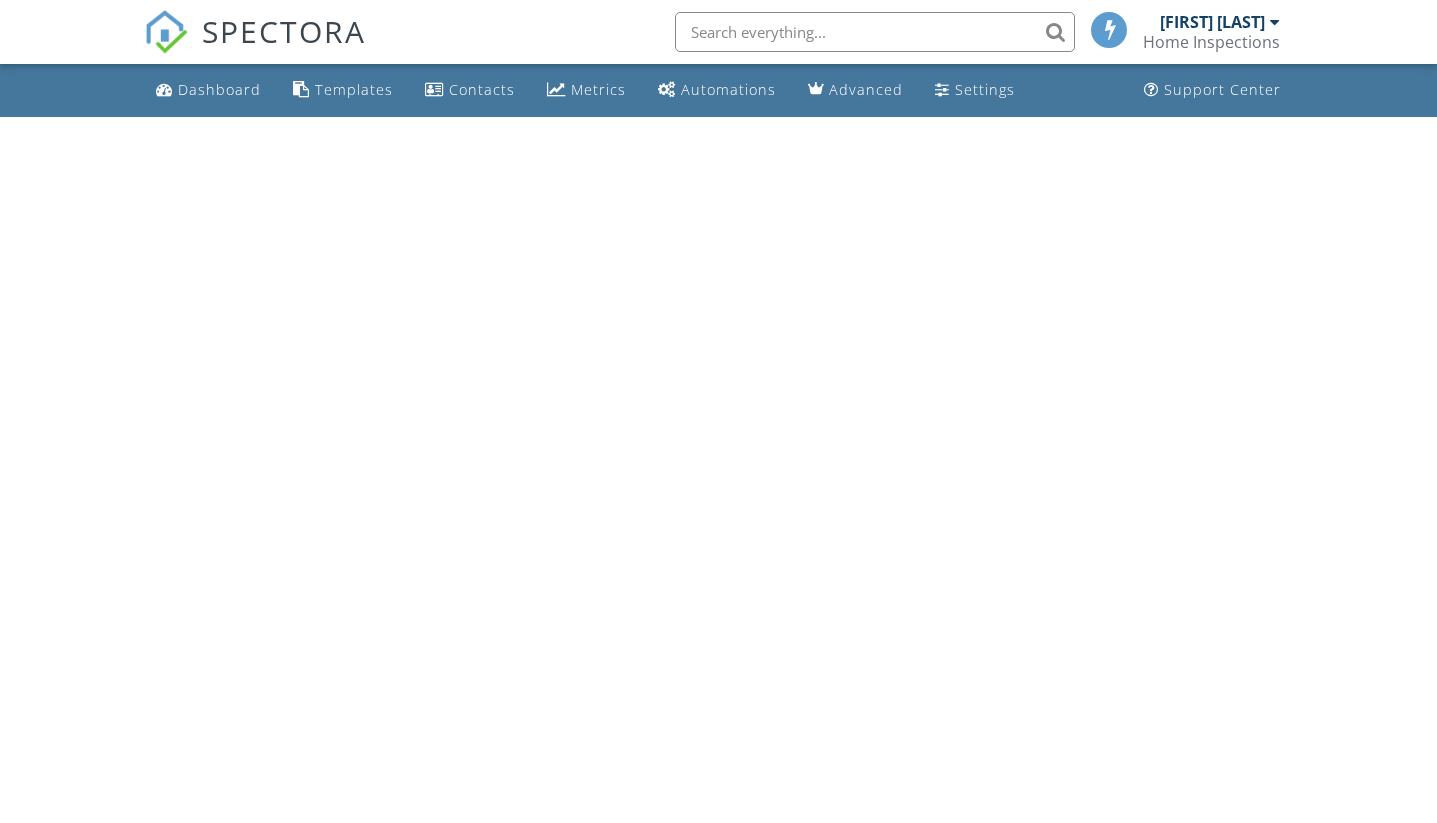 scroll, scrollTop: 0, scrollLeft: 0, axis: both 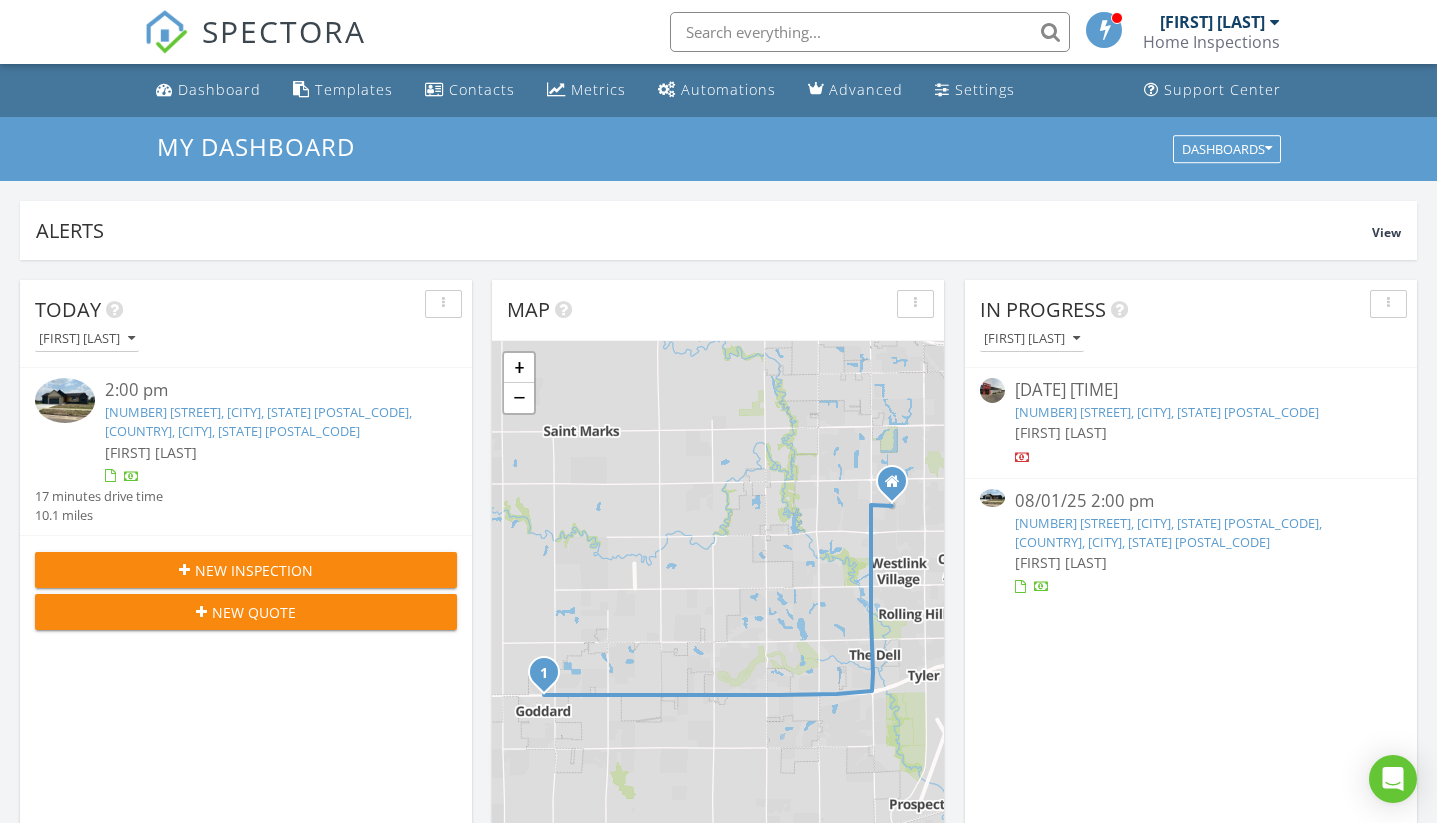 click on "[NUMBER] [STREET], [CITY], [STATE] [POSTAL_CODE], [COUNTRY], [CITY], [STATE] [POSTAL_CODE]" at bounding box center [1168, 532] 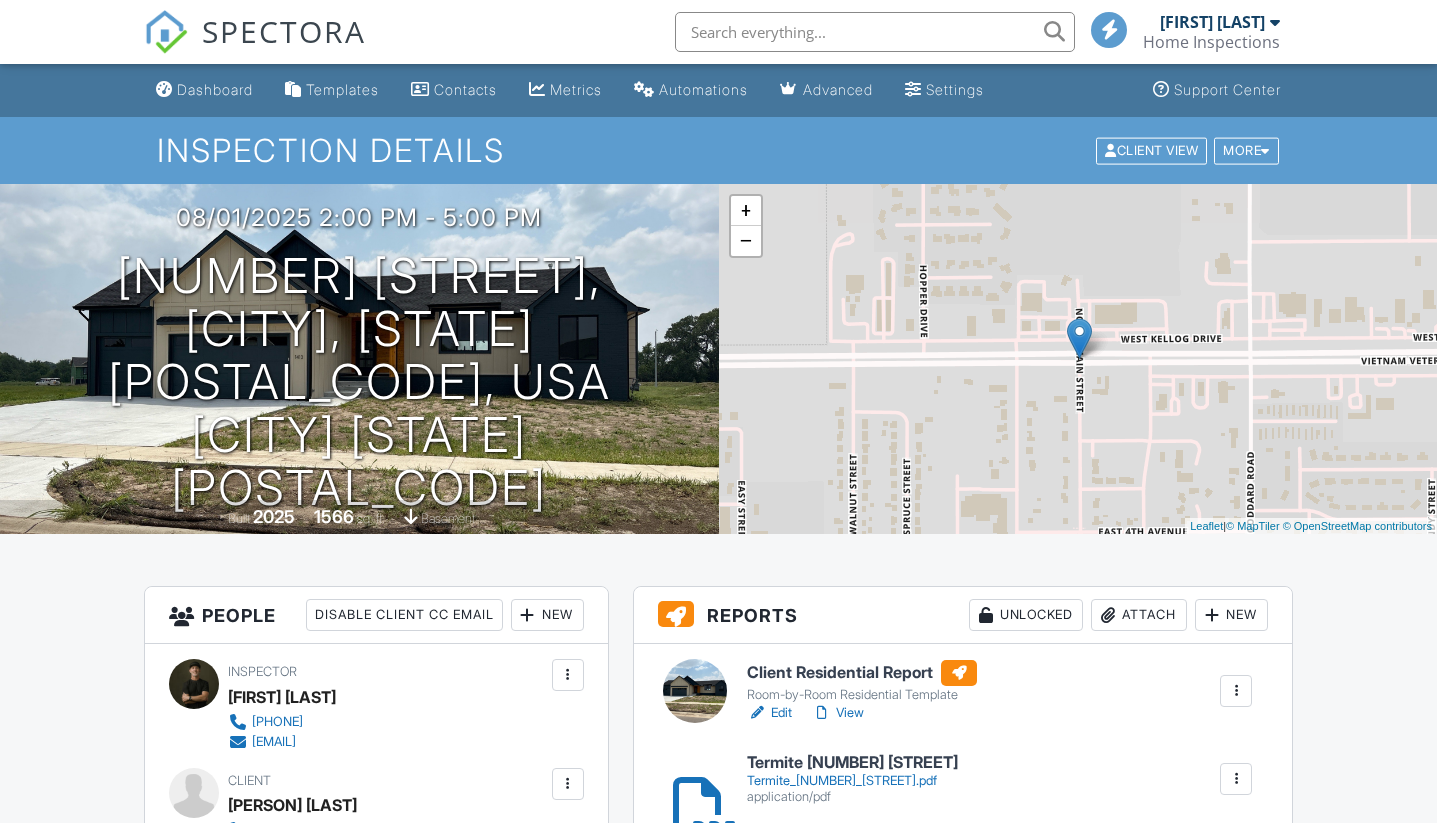 scroll, scrollTop: 252, scrollLeft: 0, axis: vertical 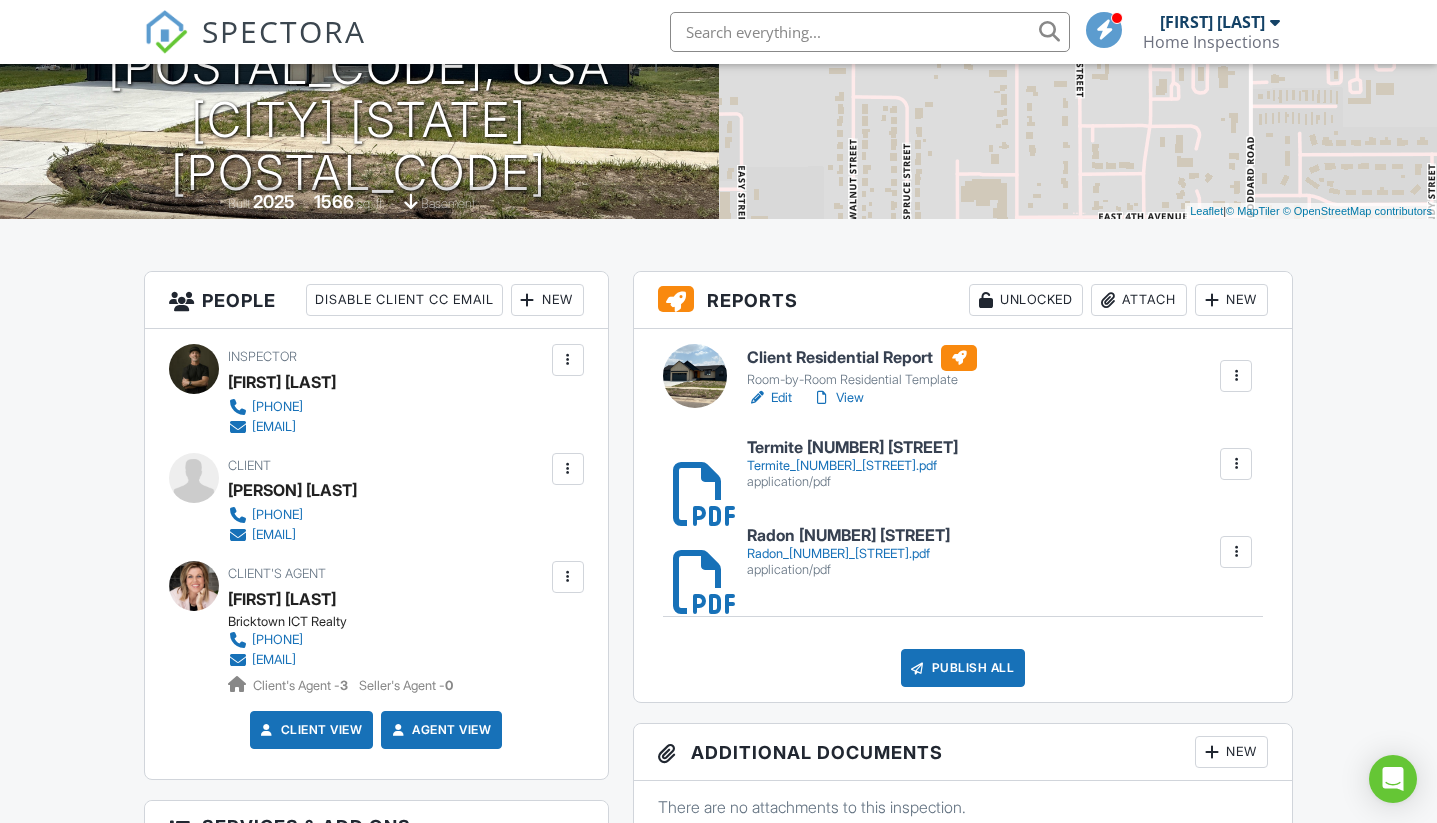 click on "Termite [NUMBER] [STREET]
Termite_[NUMBER]_[STREET].pdf
application/pdf
Delete" at bounding box center [999, 464] 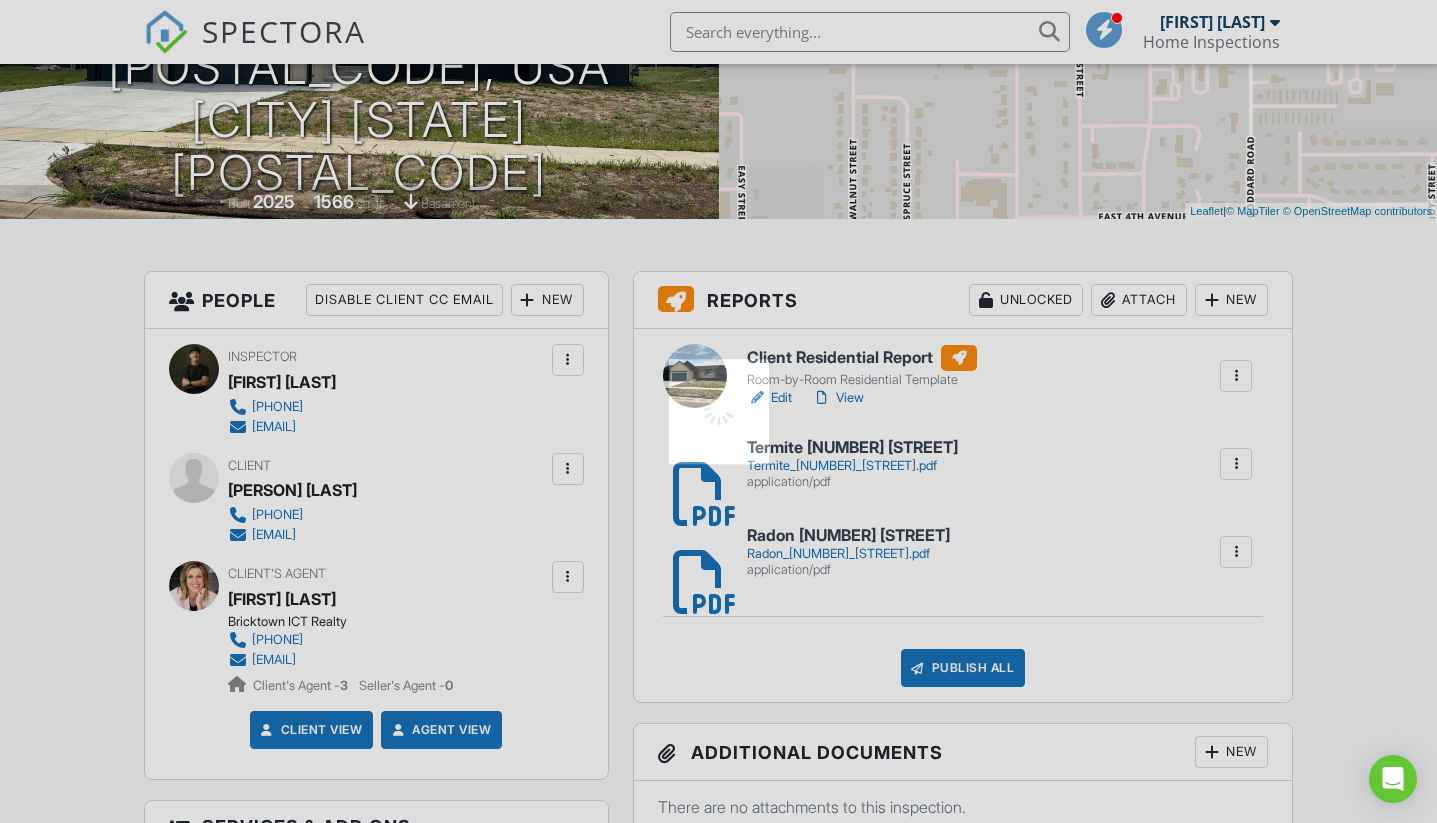 click at bounding box center (718, 411) 